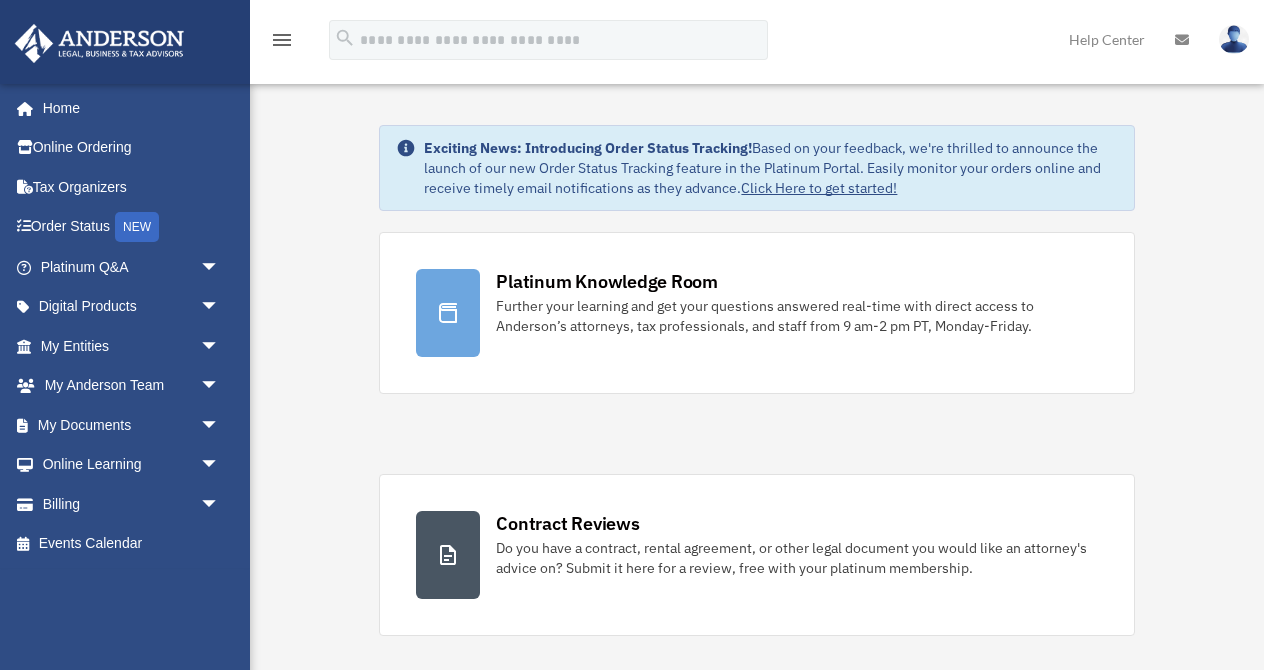 scroll, scrollTop: 0, scrollLeft: 0, axis: both 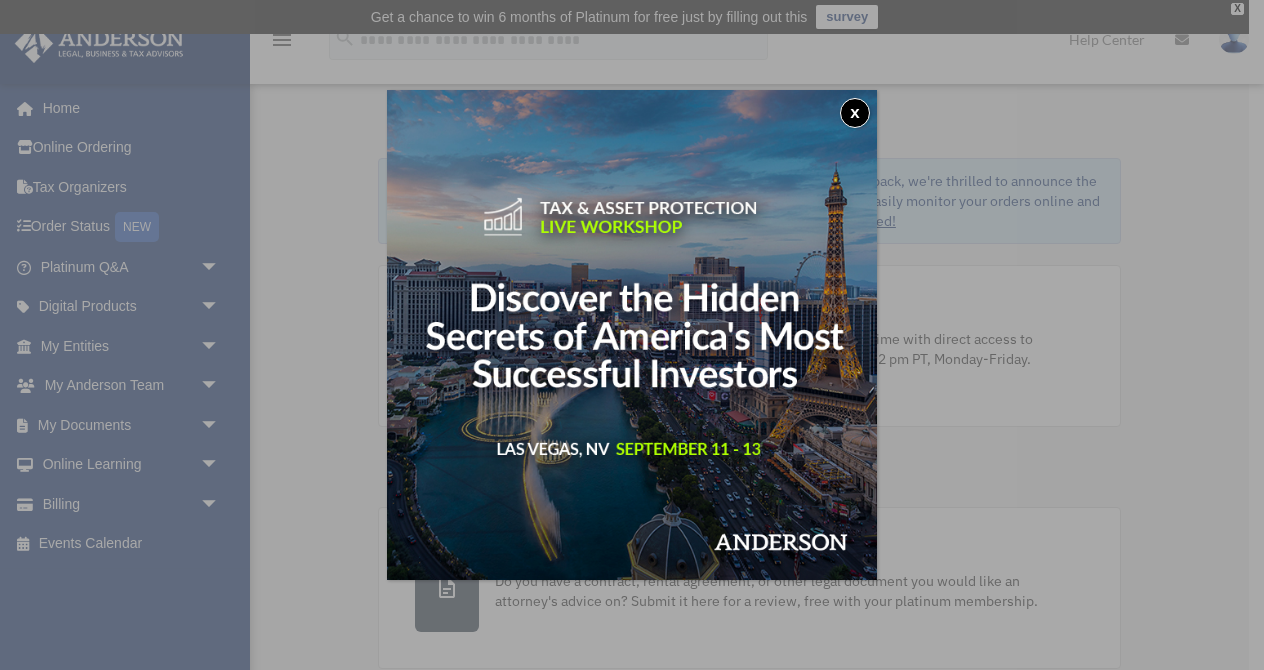 click on "x" at bounding box center (855, 113) 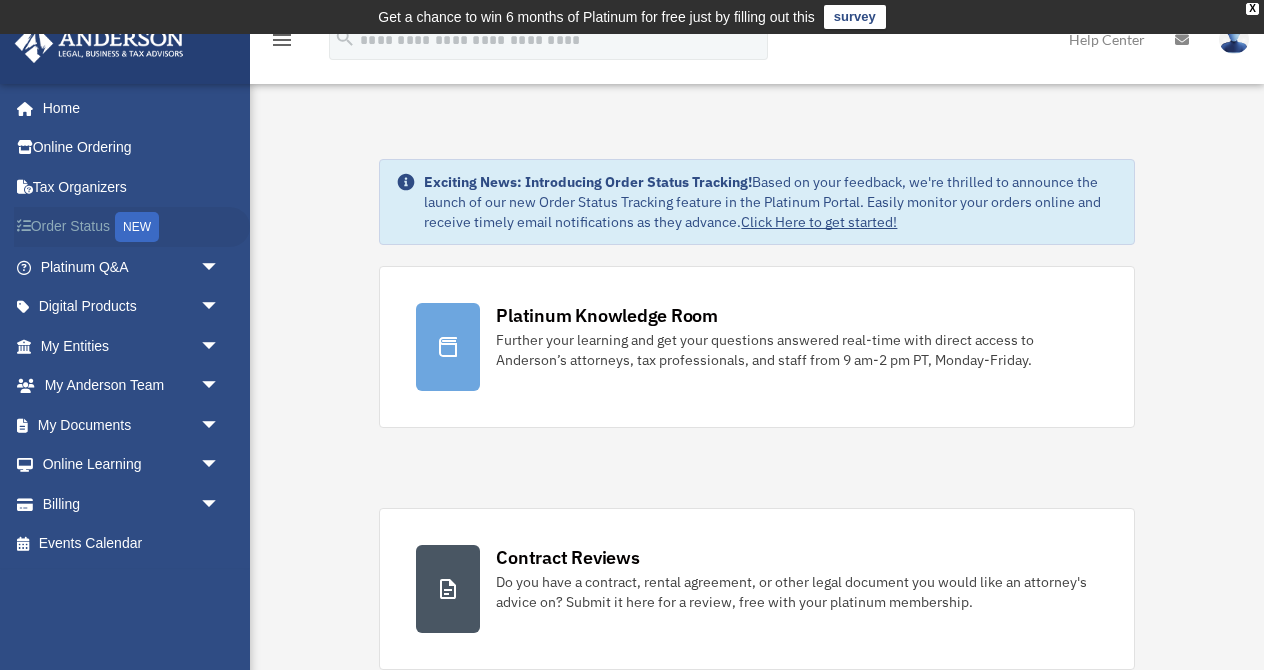 click on "Order Status  NEW" at bounding box center (132, 227) 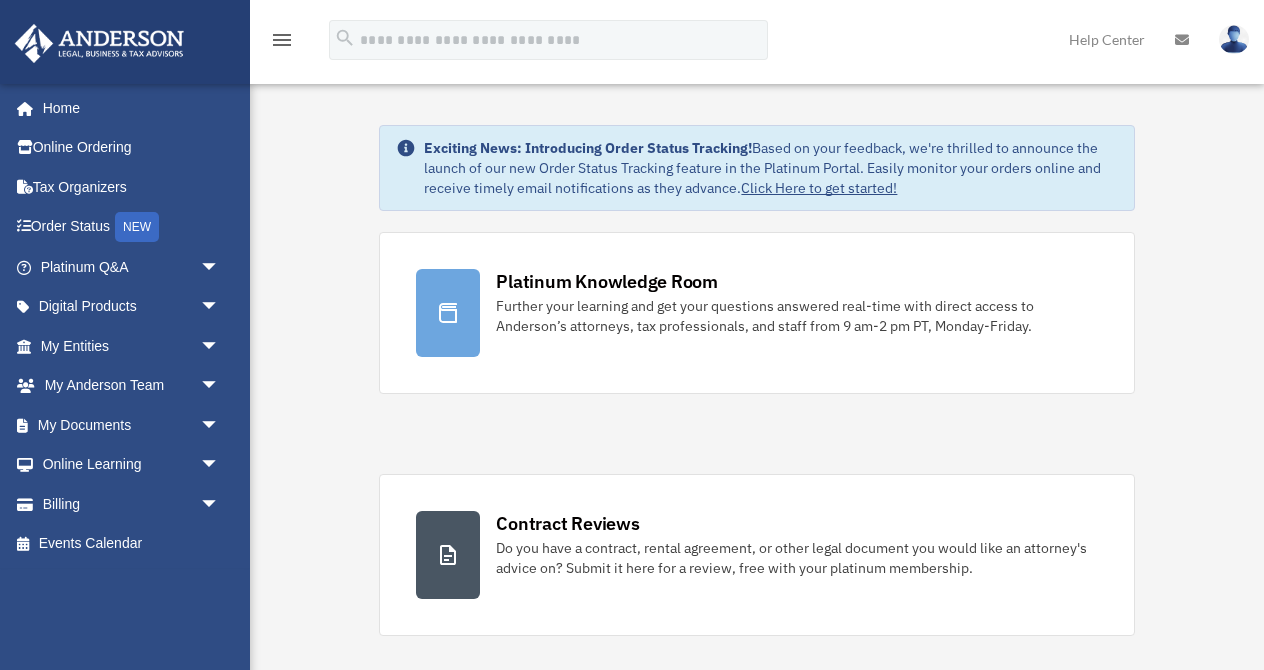 scroll, scrollTop: 0, scrollLeft: 0, axis: both 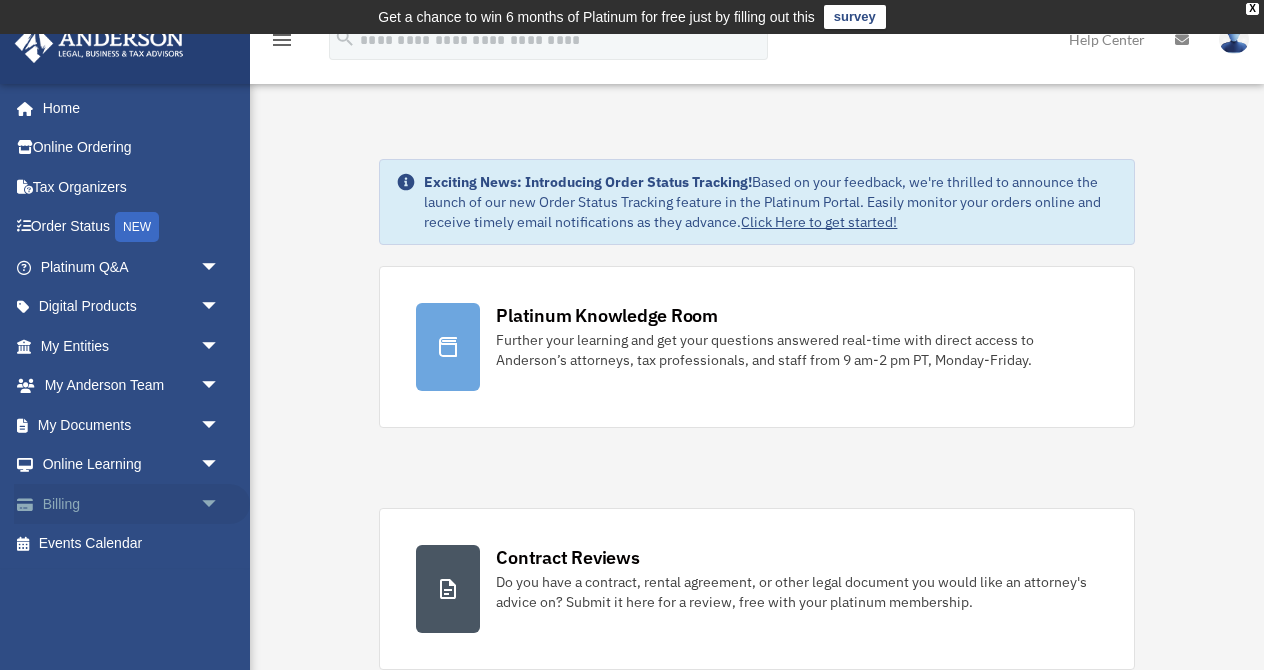 click on "Billing arrow_drop_down" at bounding box center [132, 504] 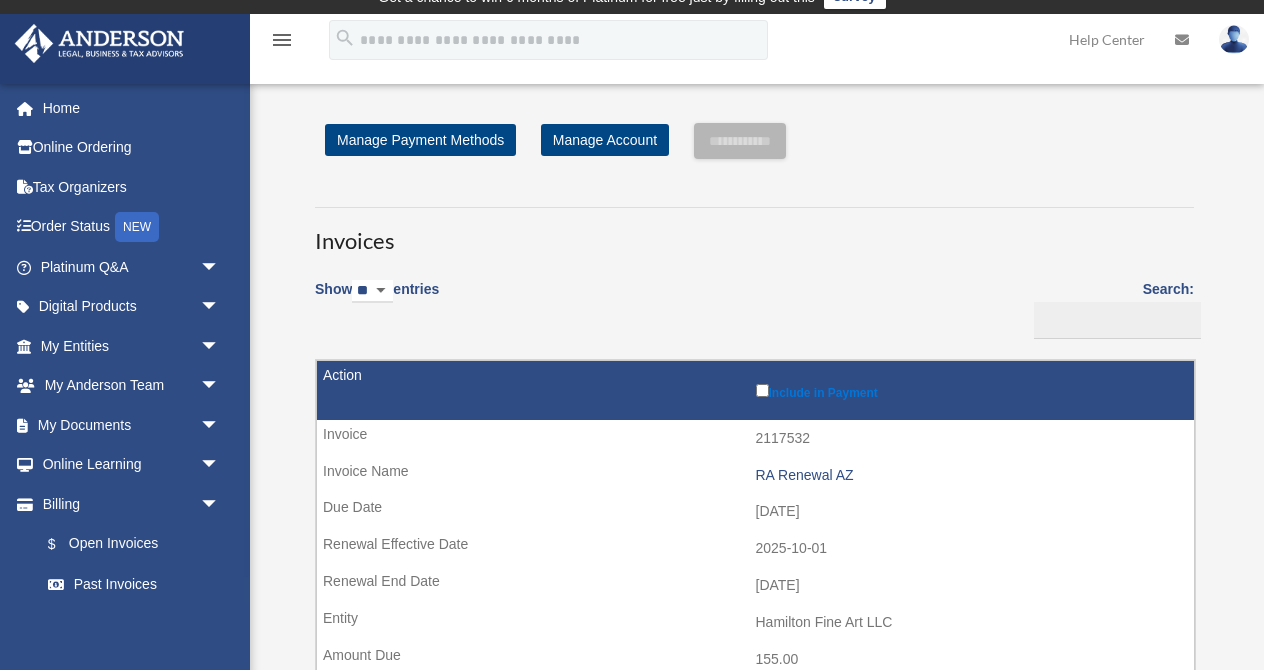 scroll, scrollTop: 0, scrollLeft: 0, axis: both 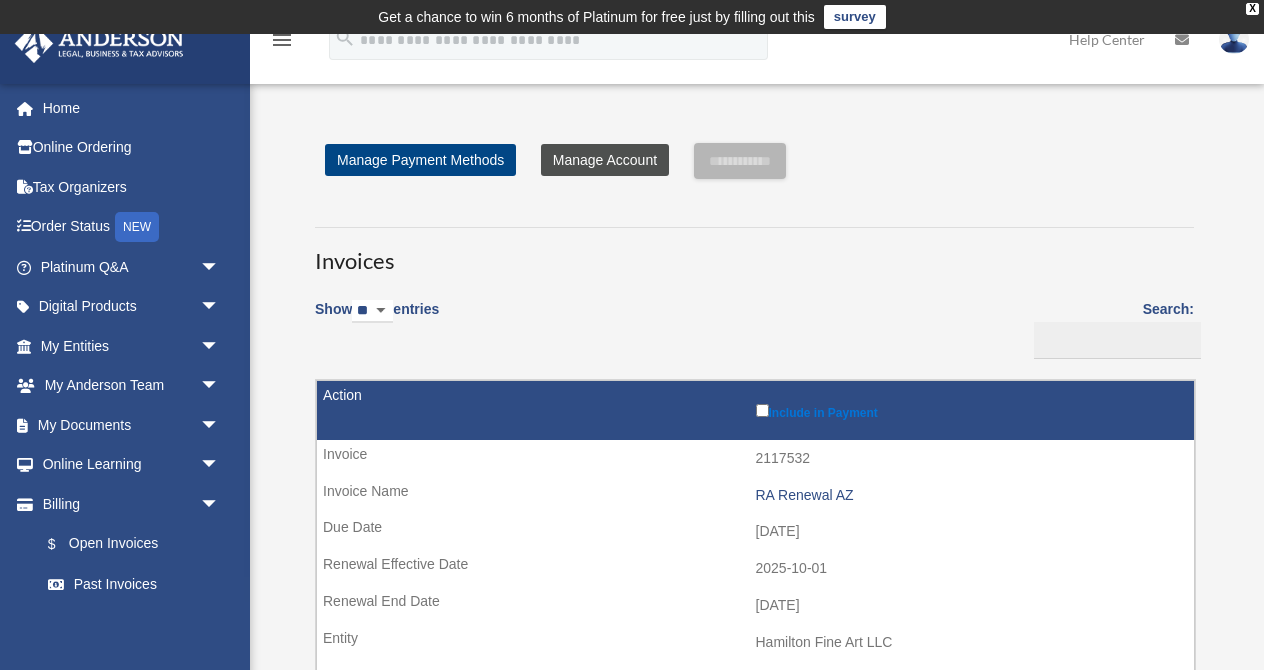click on "Manage Account" at bounding box center [605, 160] 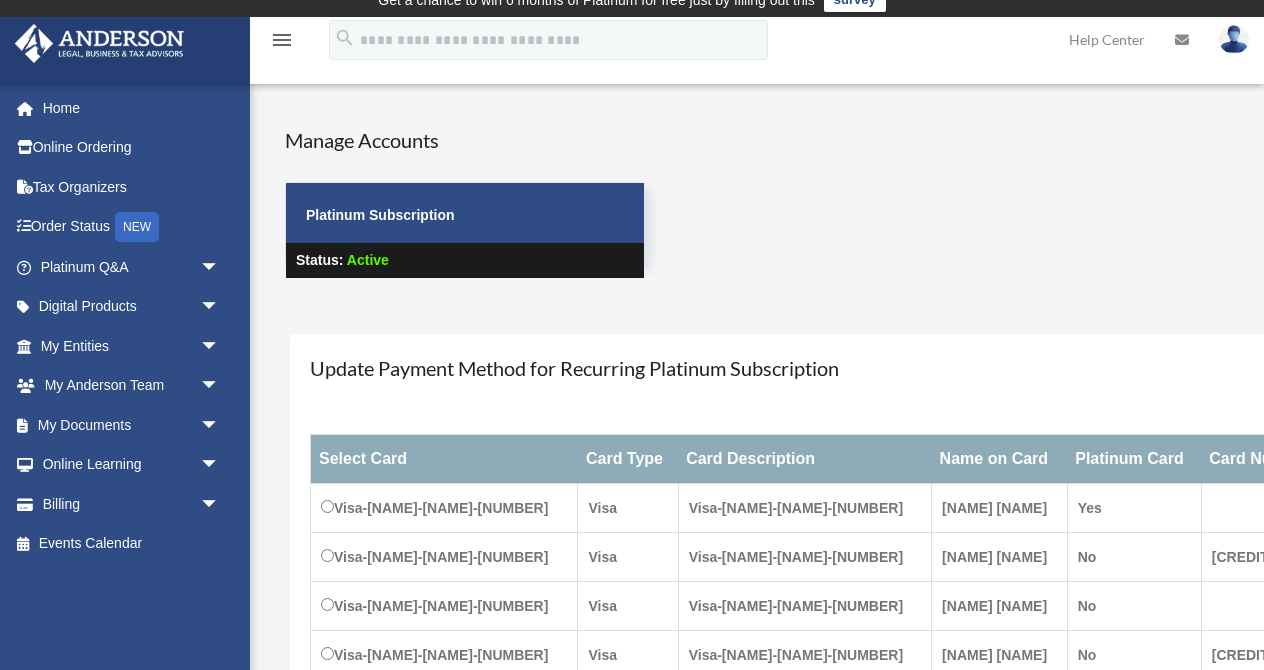 scroll, scrollTop: 0, scrollLeft: 0, axis: both 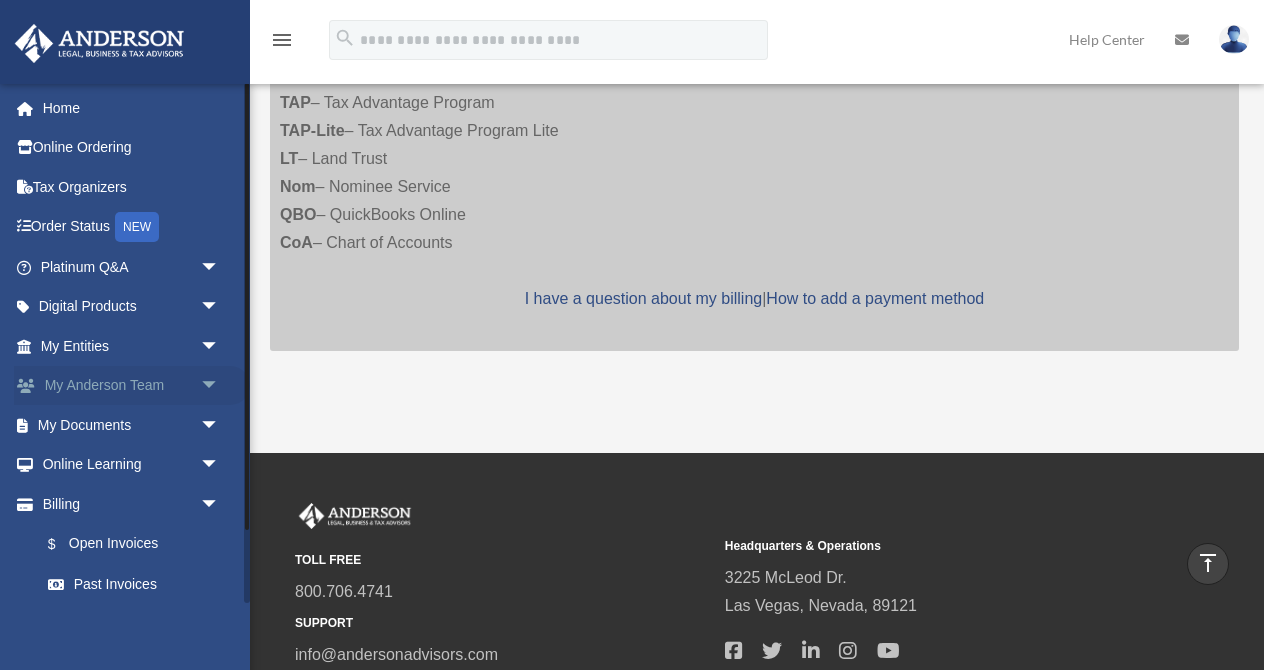 click on "My Anderson Team arrow_drop_down" at bounding box center [132, 386] 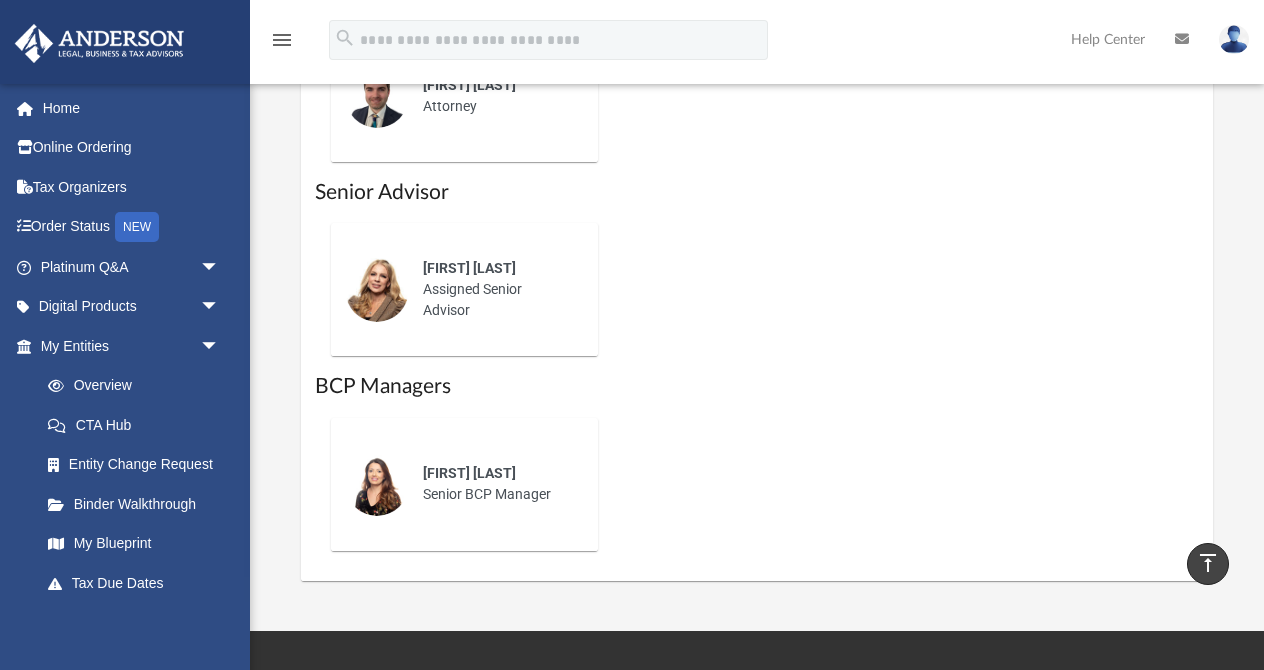 scroll, scrollTop: 1858, scrollLeft: 0, axis: vertical 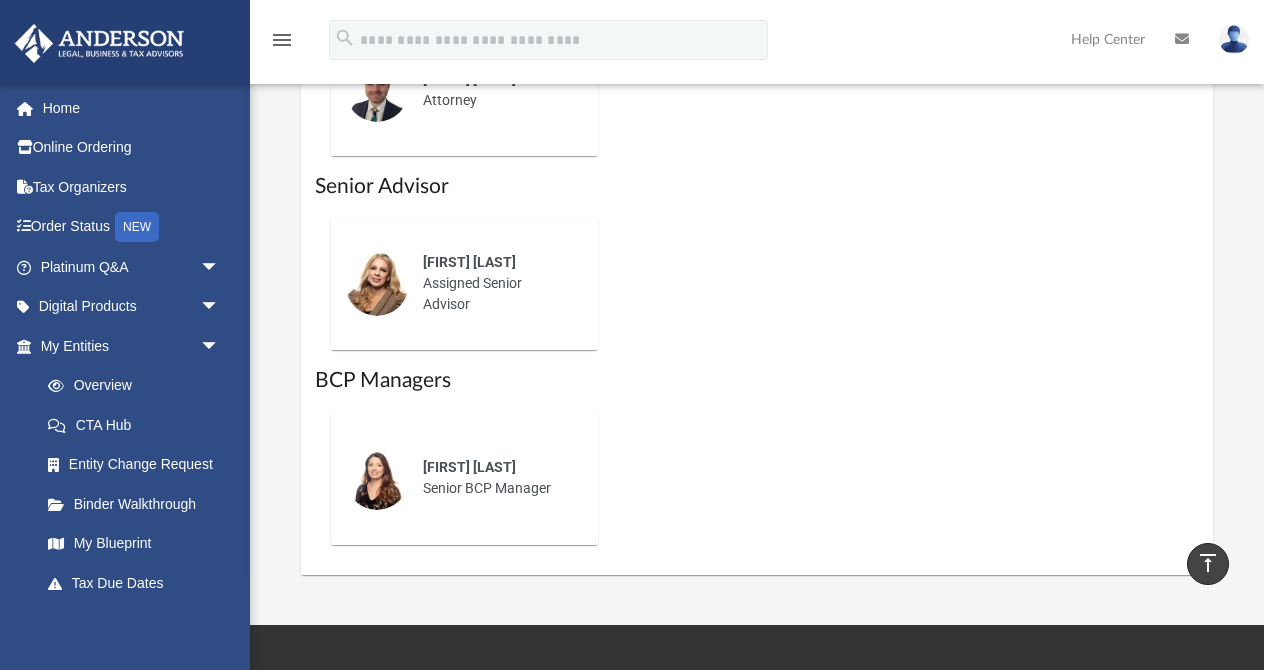 click on "[FIRST] [LAST]" at bounding box center [469, 467] 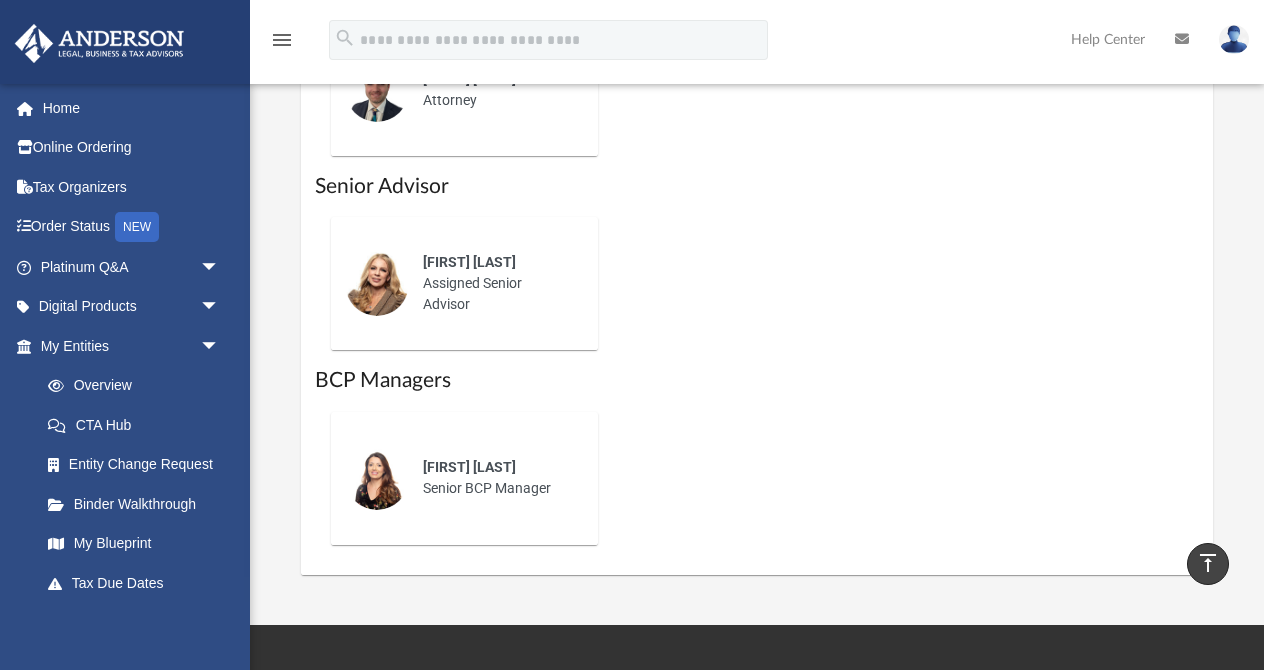 click at bounding box center (377, 478) 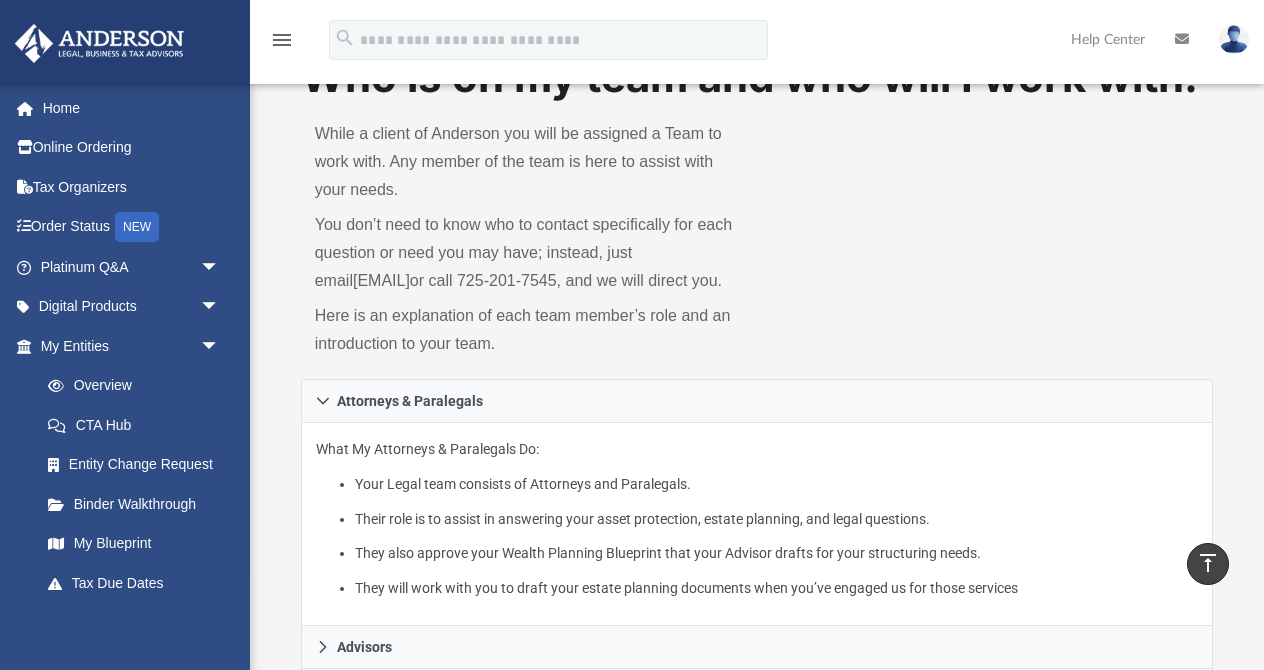 scroll, scrollTop: 0, scrollLeft: 0, axis: both 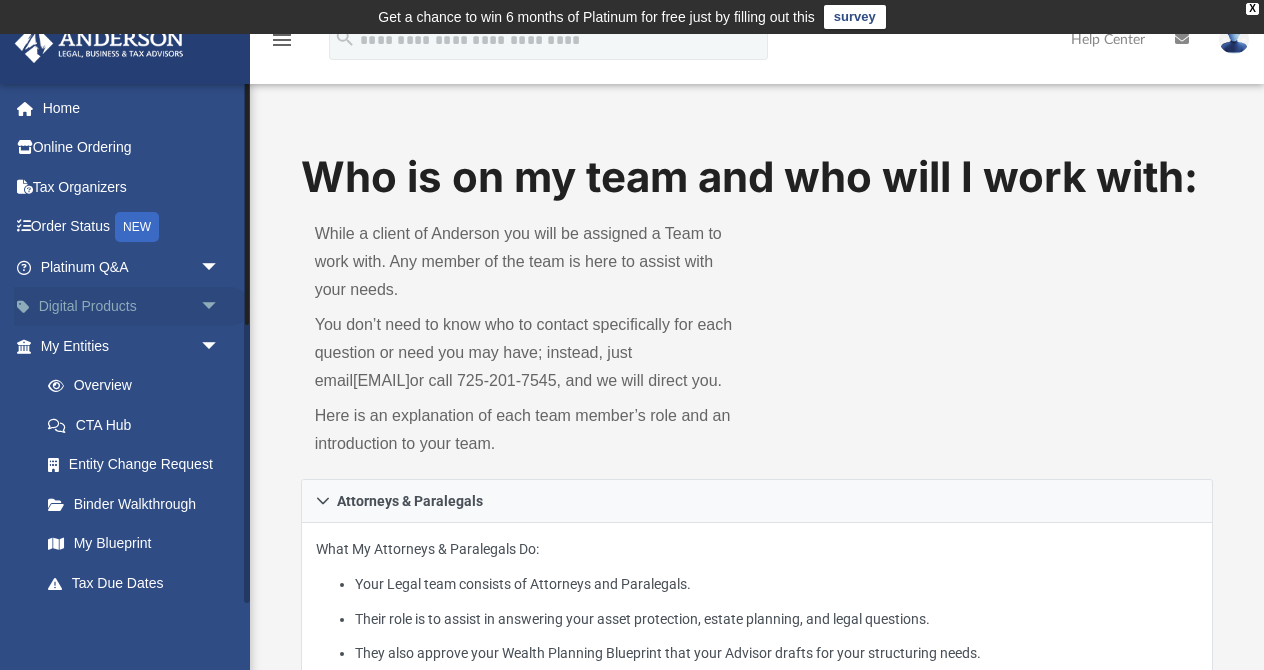 click on "arrow_drop_down" at bounding box center [220, 307] 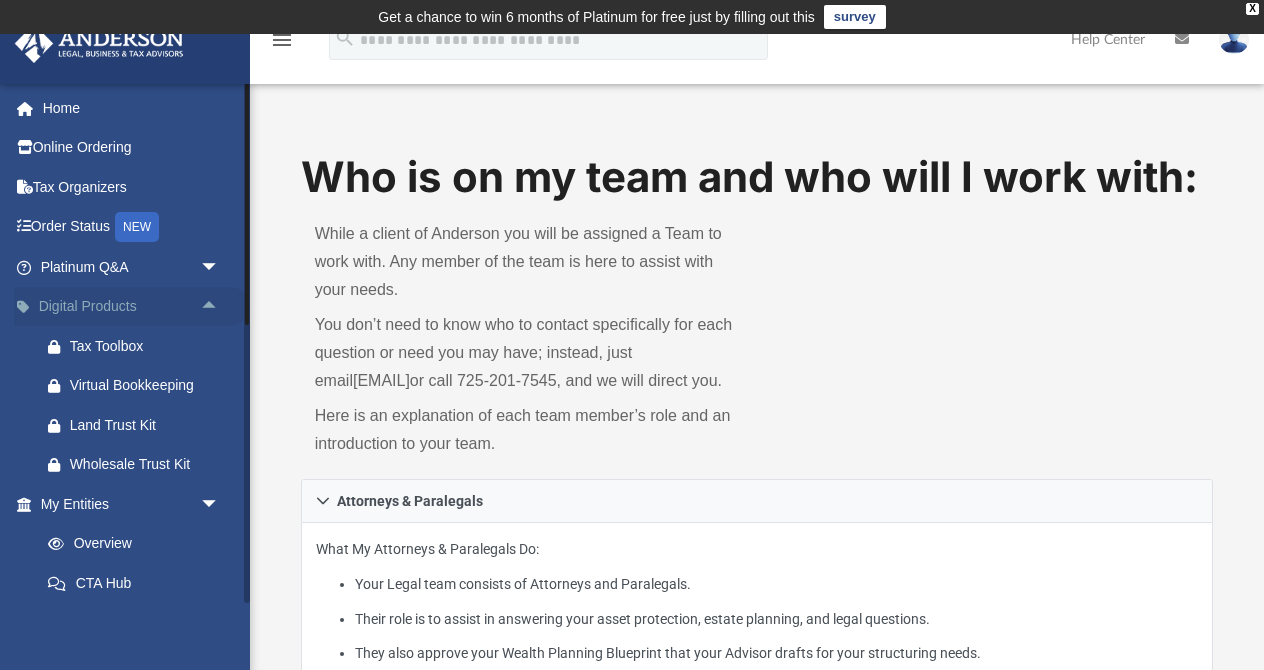 click on "arrow_drop_up" at bounding box center (220, 307) 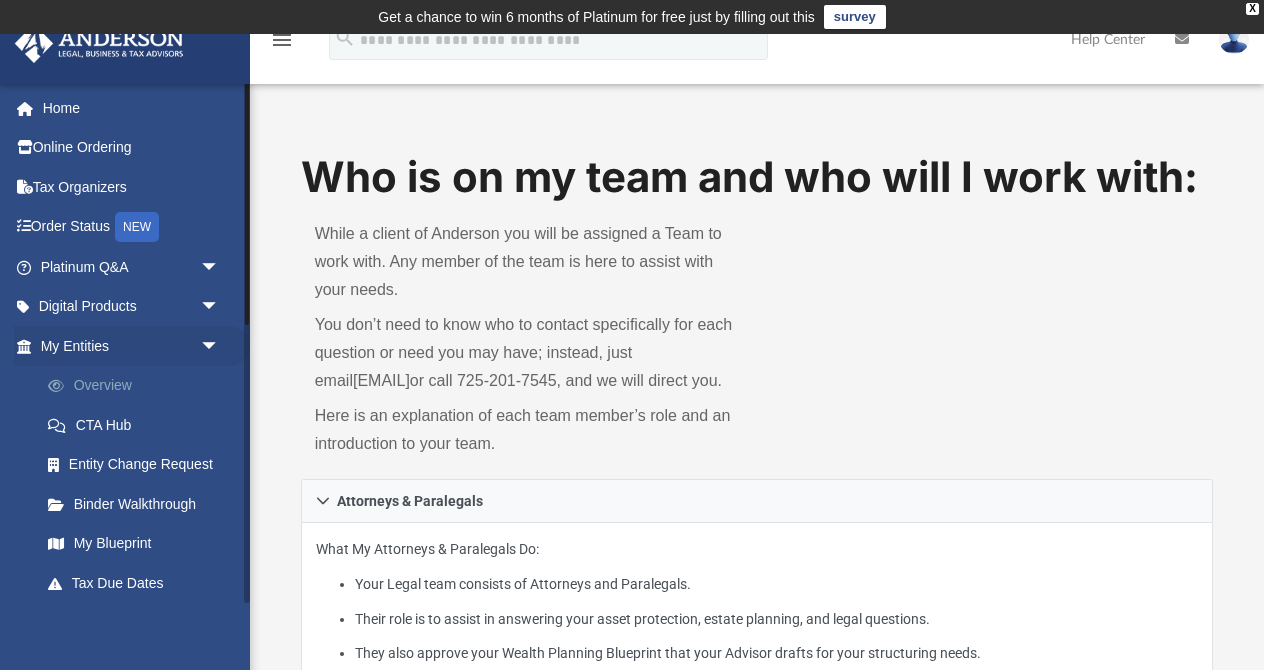 click on "Overview" at bounding box center [139, 386] 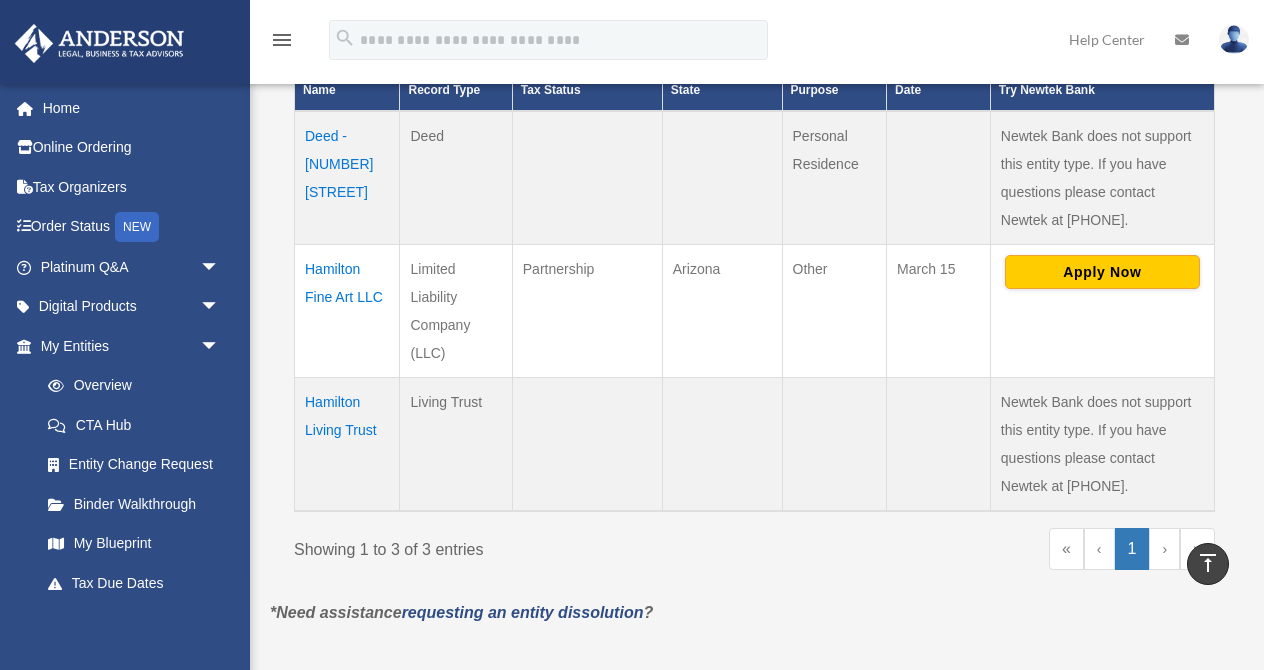 scroll, scrollTop: 0, scrollLeft: 0, axis: both 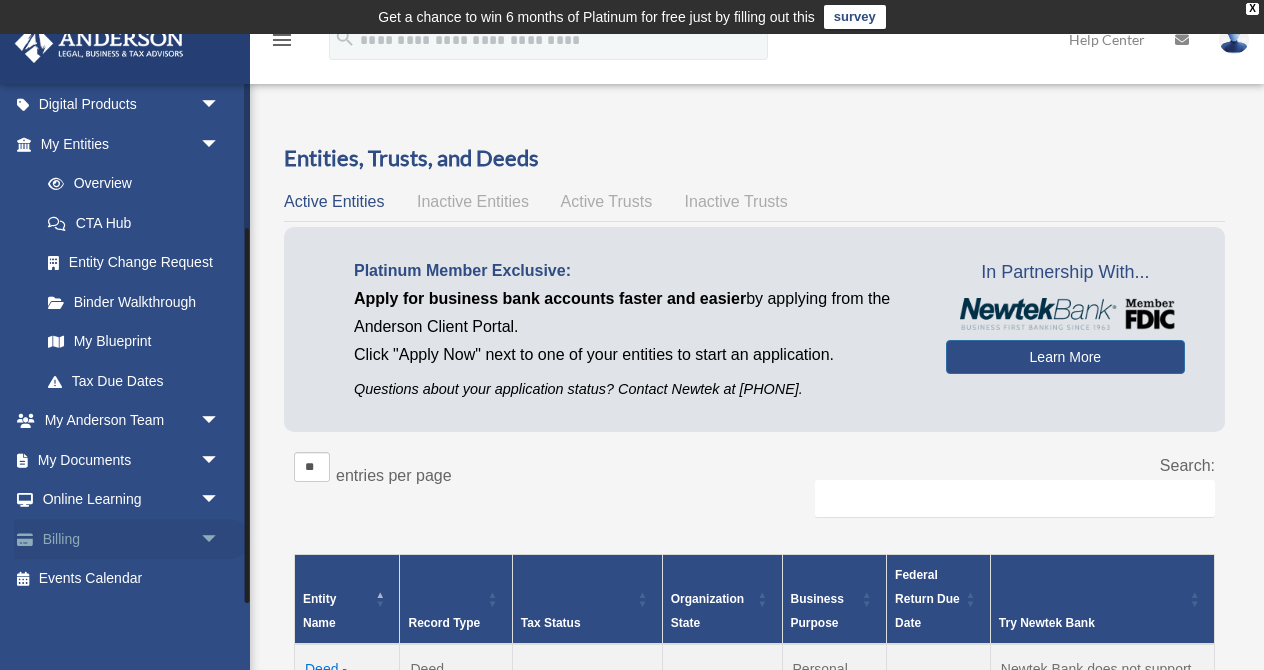 click on "arrow_drop_down" at bounding box center [220, 539] 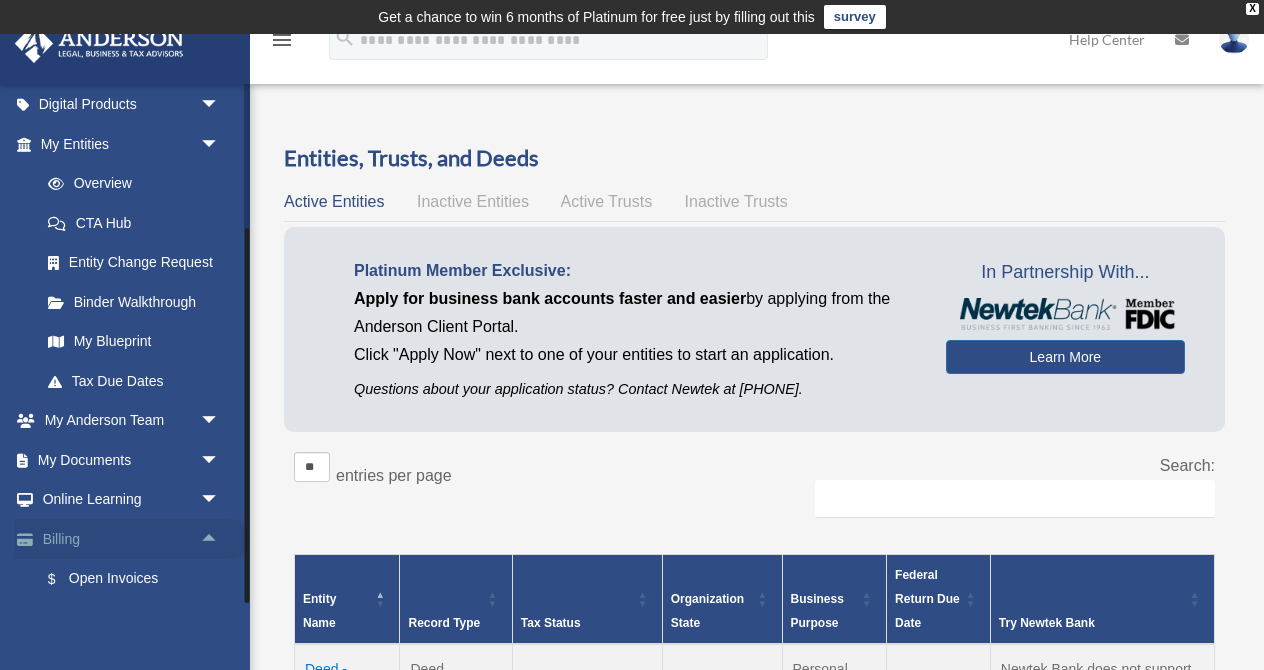 click on "arrow_drop_up" at bounding box center [220, 539] 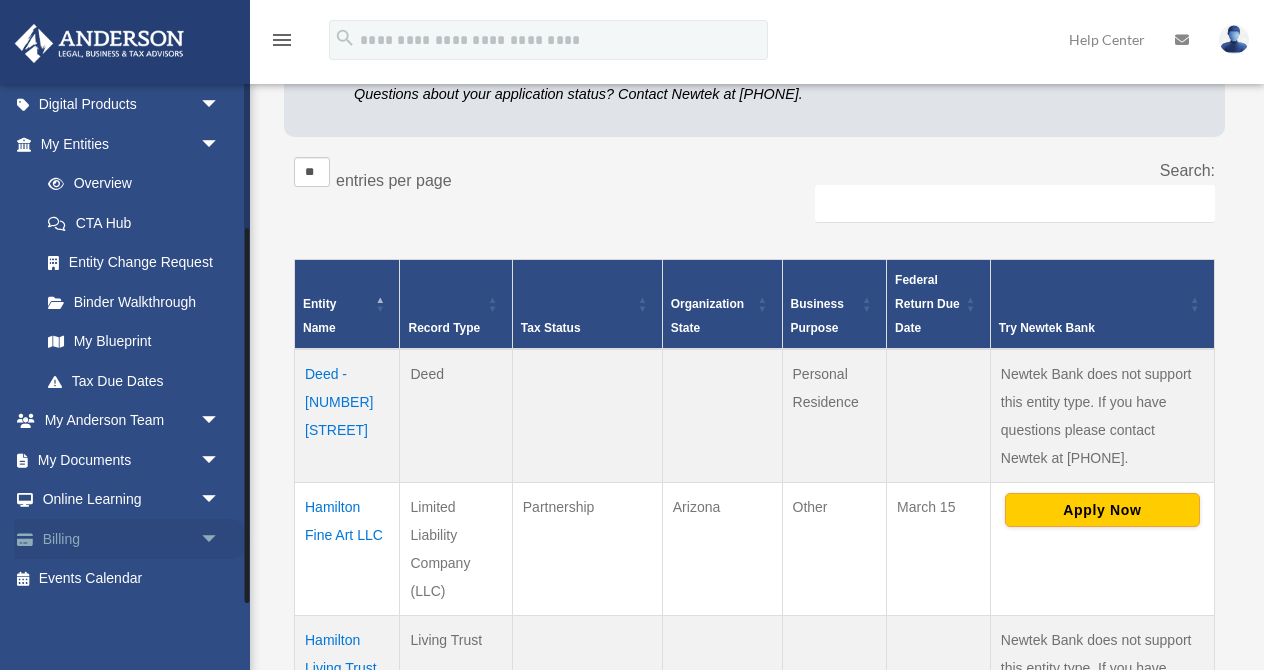 scroll, scrollTop: 296, scrollLeft: 0, axis: vertical 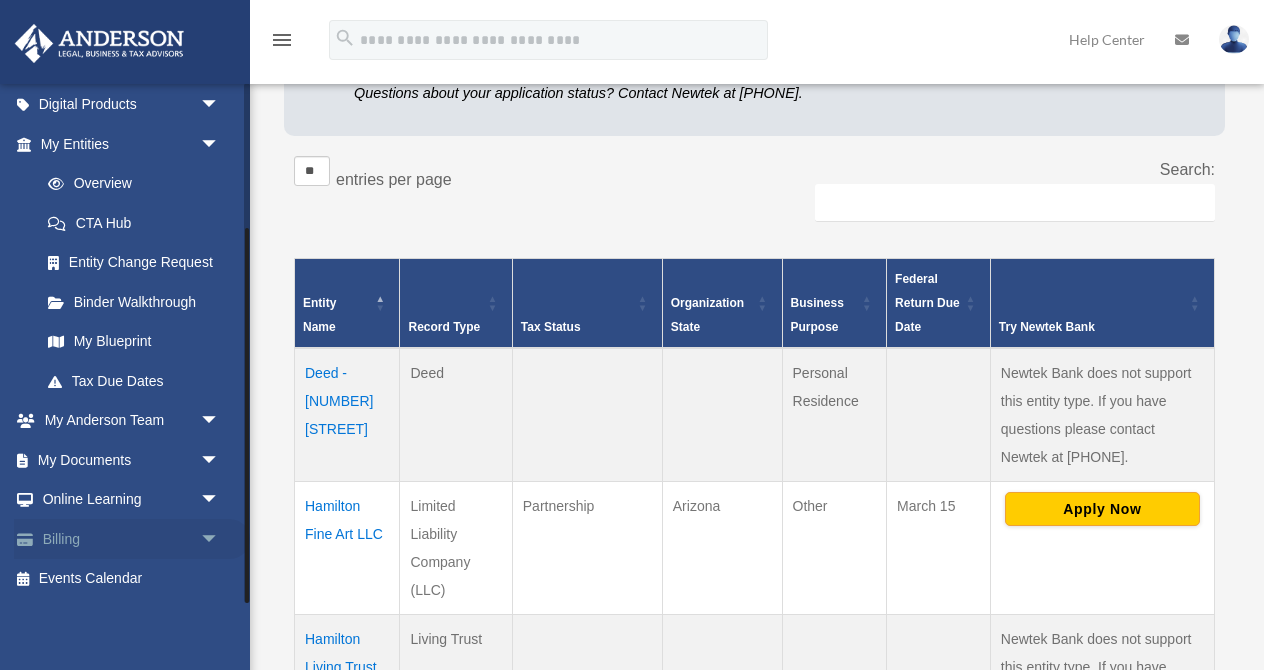 click on "Billing arrow_drop_down" at bounding box center [132, 539] 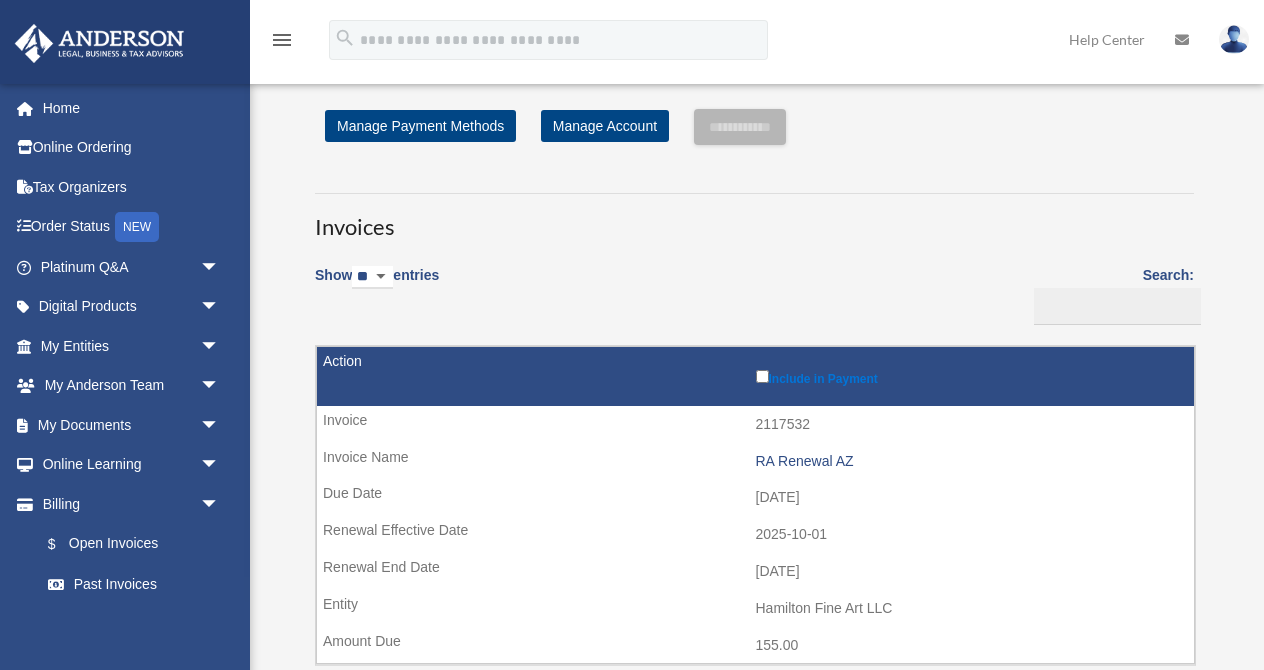 scroll, scrollTop: 0, scrollLeft: 0, axis: both 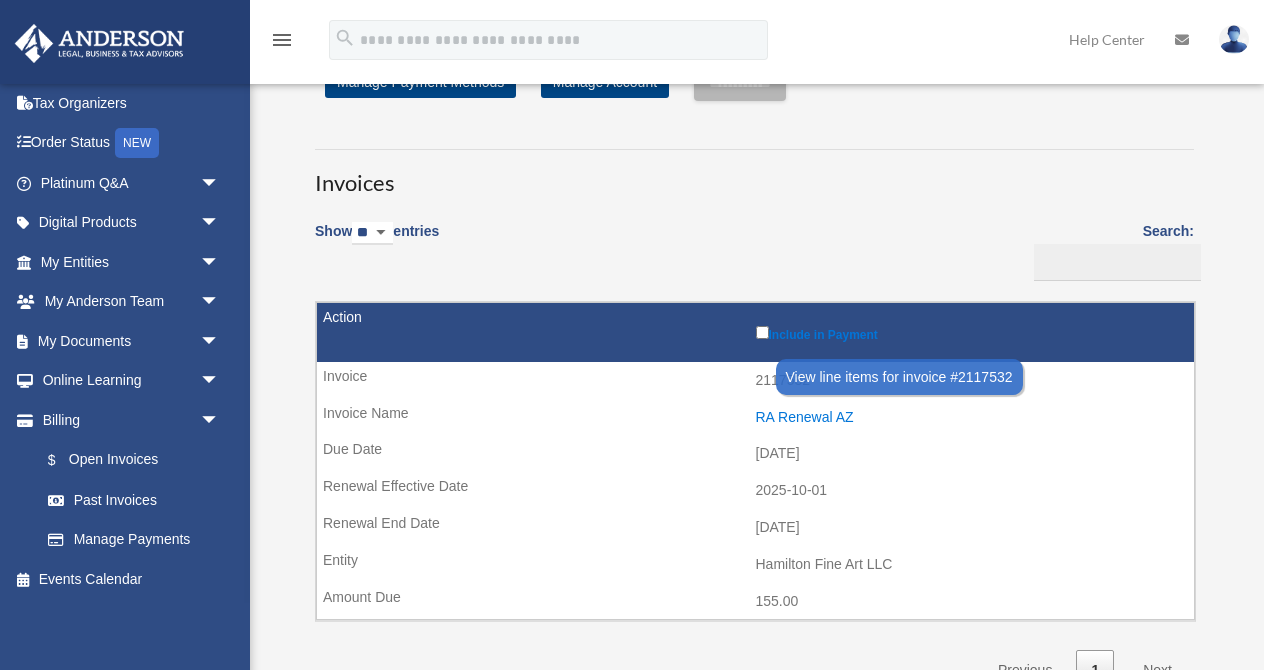 click on "RA Renewal AZ" at bounding box center [970, 417] 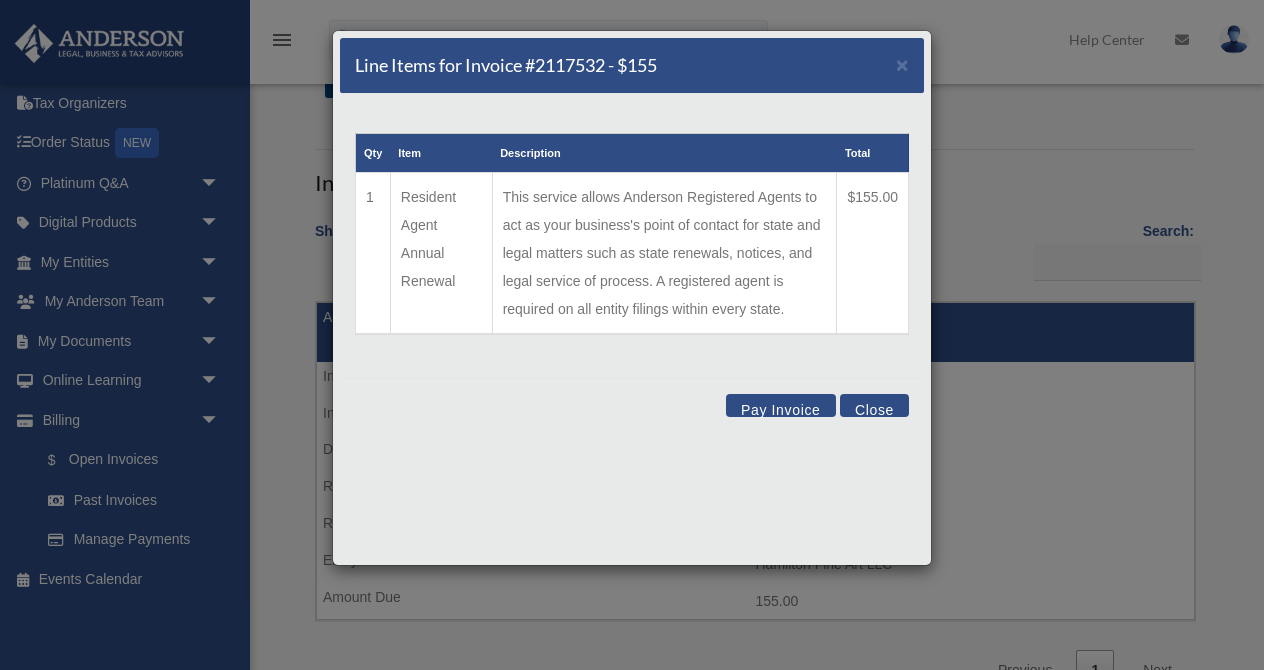 click on "Close" at bounding box center (874, 405) 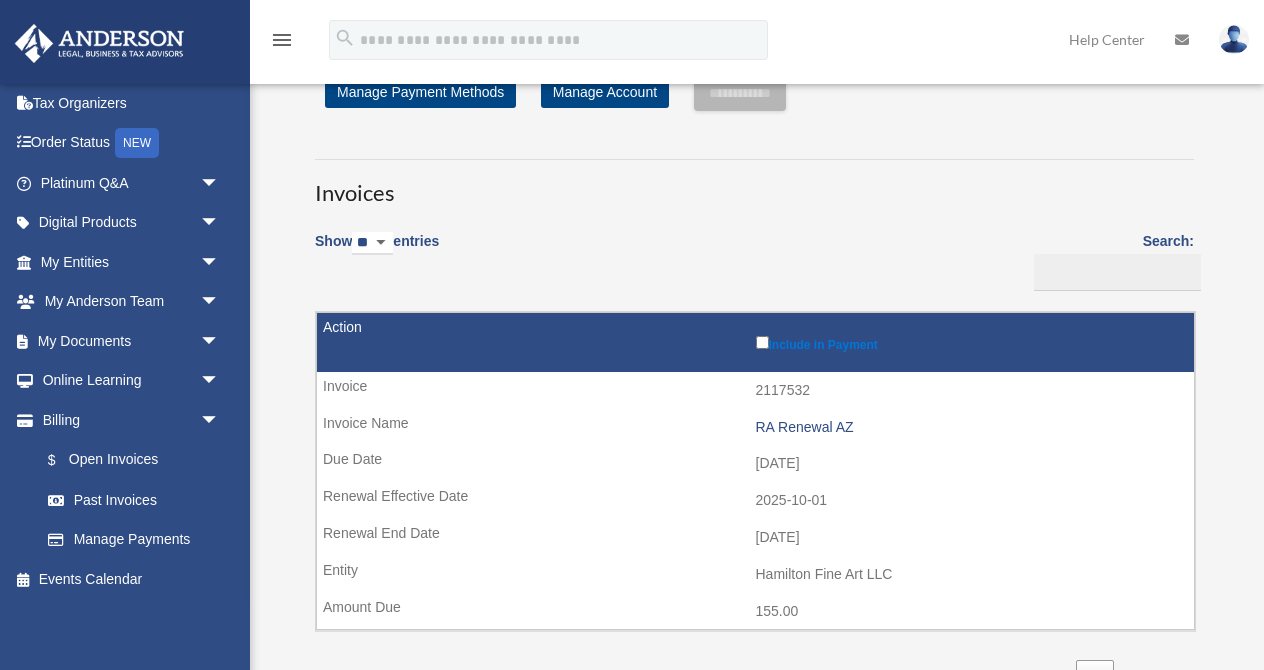 scroll, scrollTop: 74, scrollLeft: 0, axis: vertical 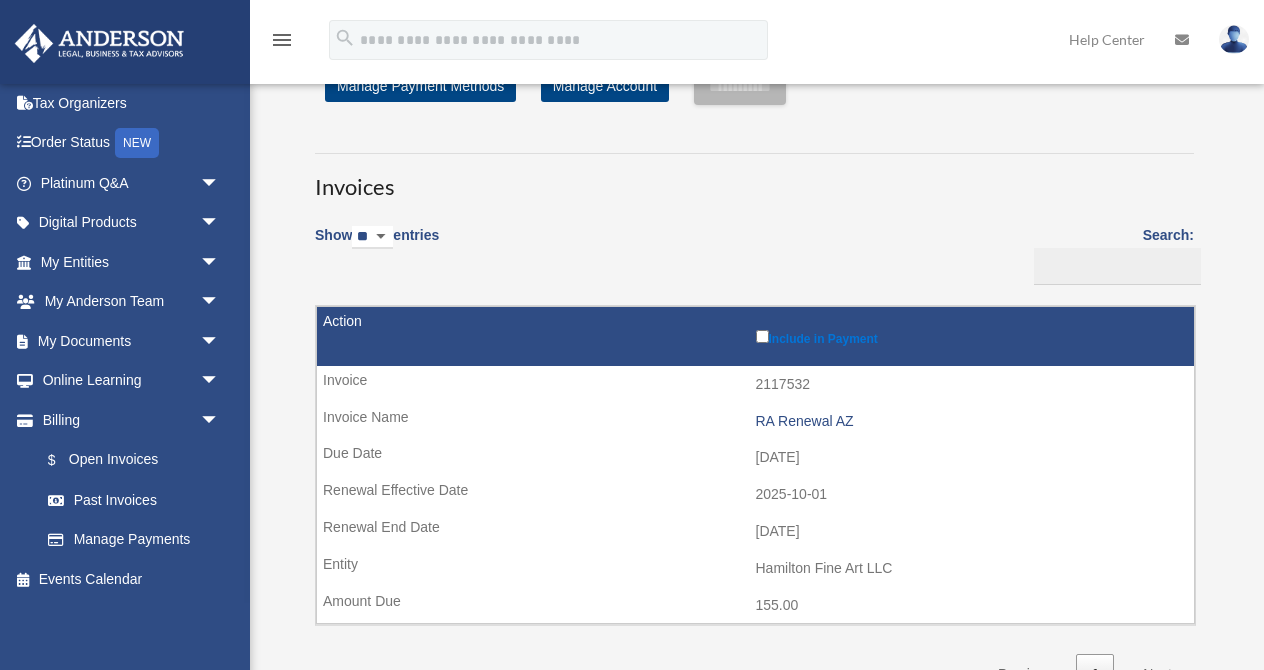 click at bounding box center [1182, 40] 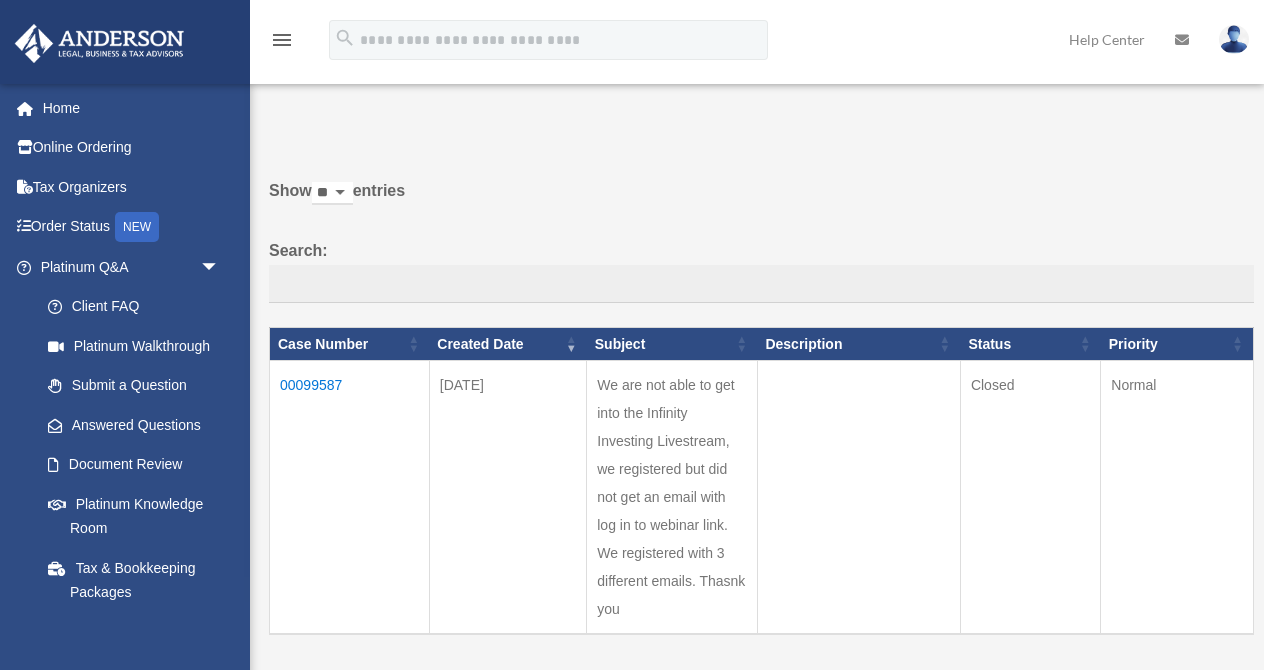 scroll, scrollTop: 0, scrollLeft: 0, axis: both 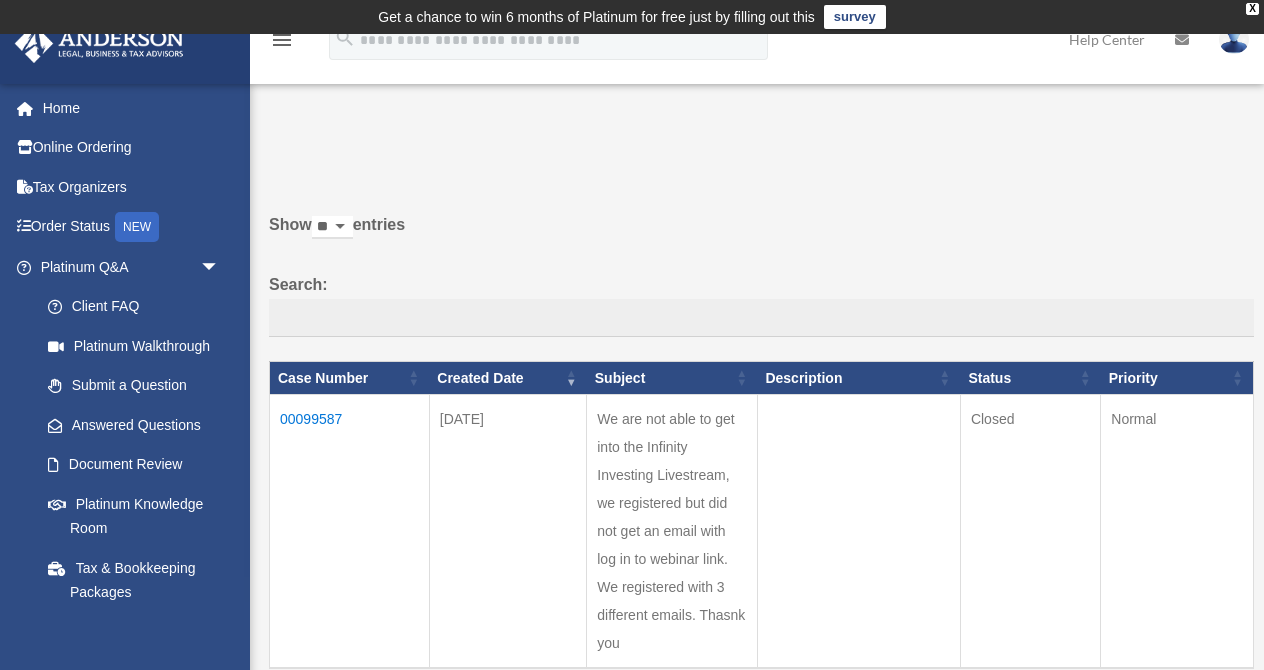 click on "Get a chance to win 6 months of Platinum for free just by filling out this
survey" at bounding box center (632, 17) 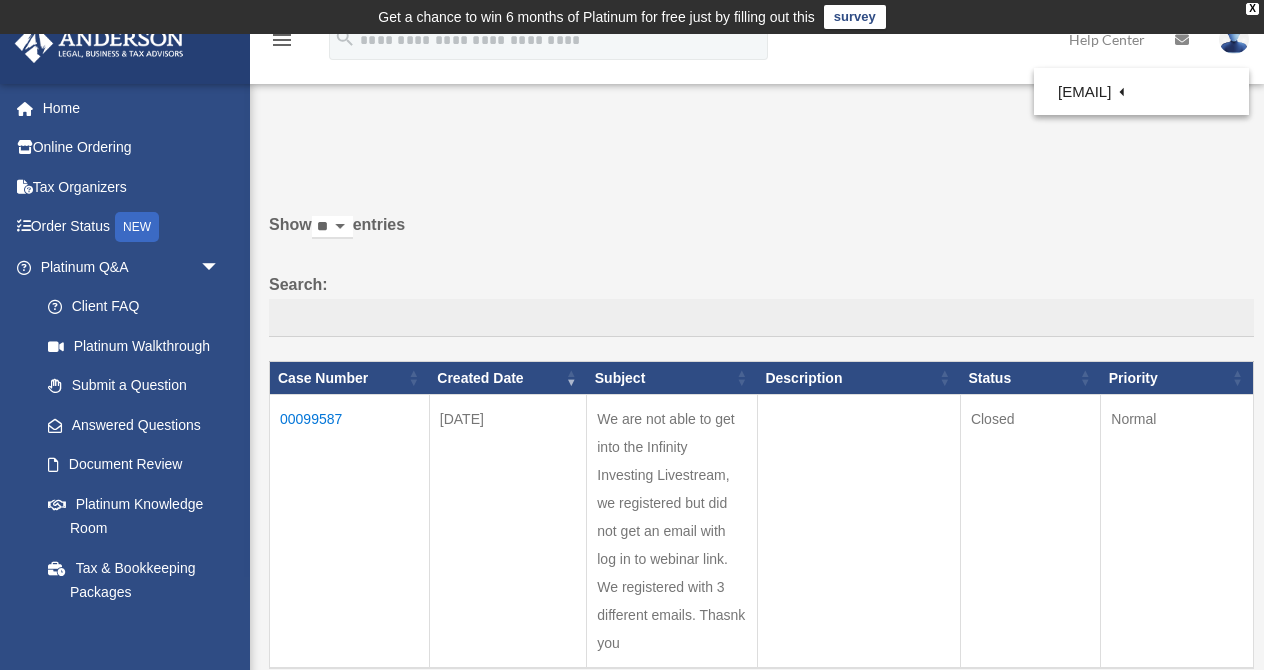click on "Do you really want to log out?
Yes
No
Show  ** ** ** ***  entries Search:
Case Number Created Date Subject Description Status Priority
00099587
Apr 18, 2020
We are not able to get into the Infinity Investing Livestream, we registered but did not get an email with log in to webinar link.  We registered with 3 different emails.  Thasnk you
1 Next" at bounding box center (754, 434) 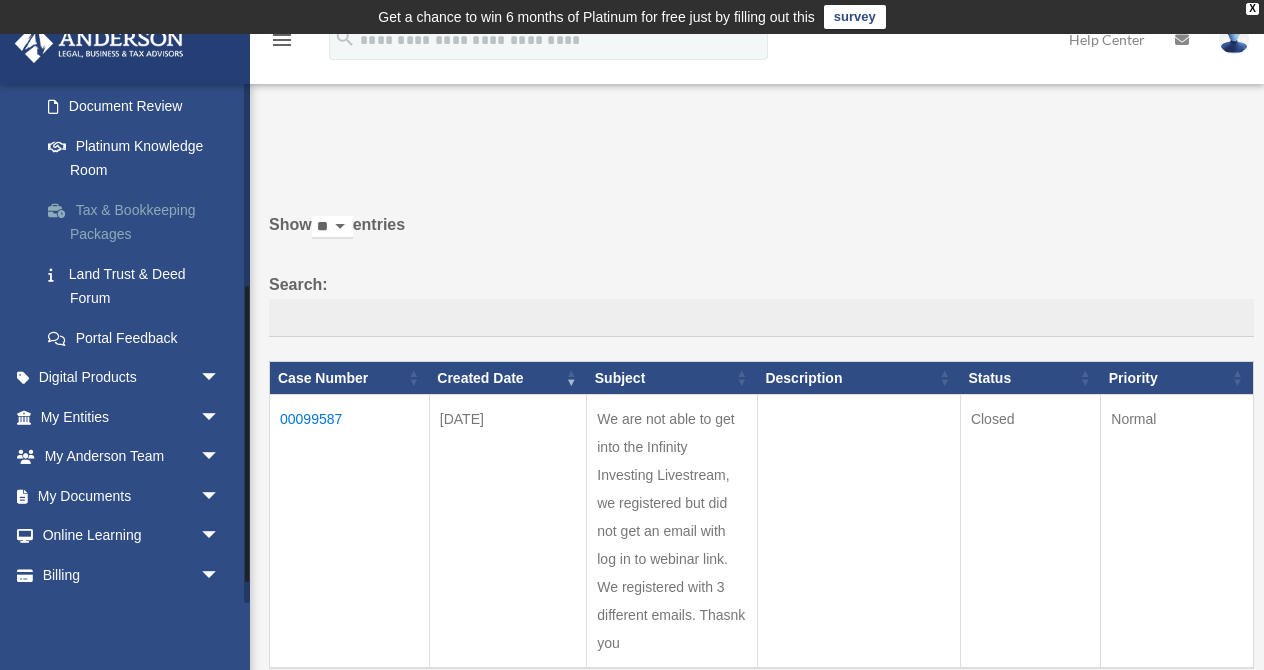 scroll, scrollTop: 394, scrollLeft: 0, axis: vertical 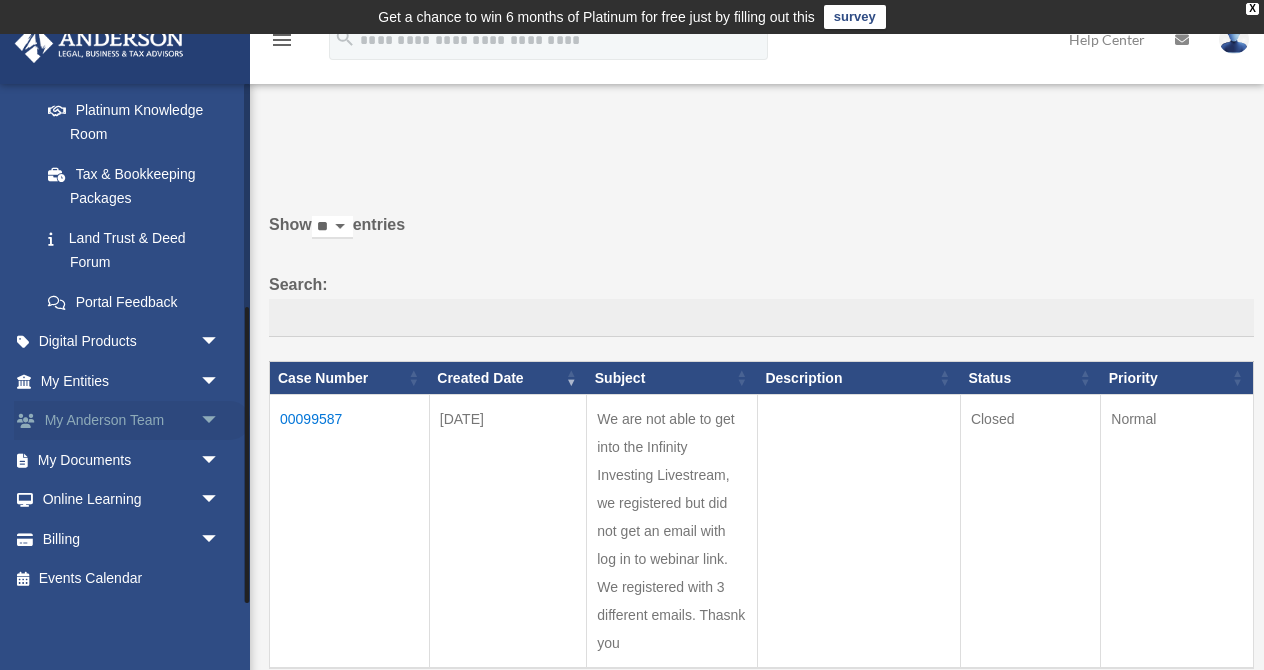 click on "My Anderson Team arrow_drop_down" at bounding box center [132, 421] 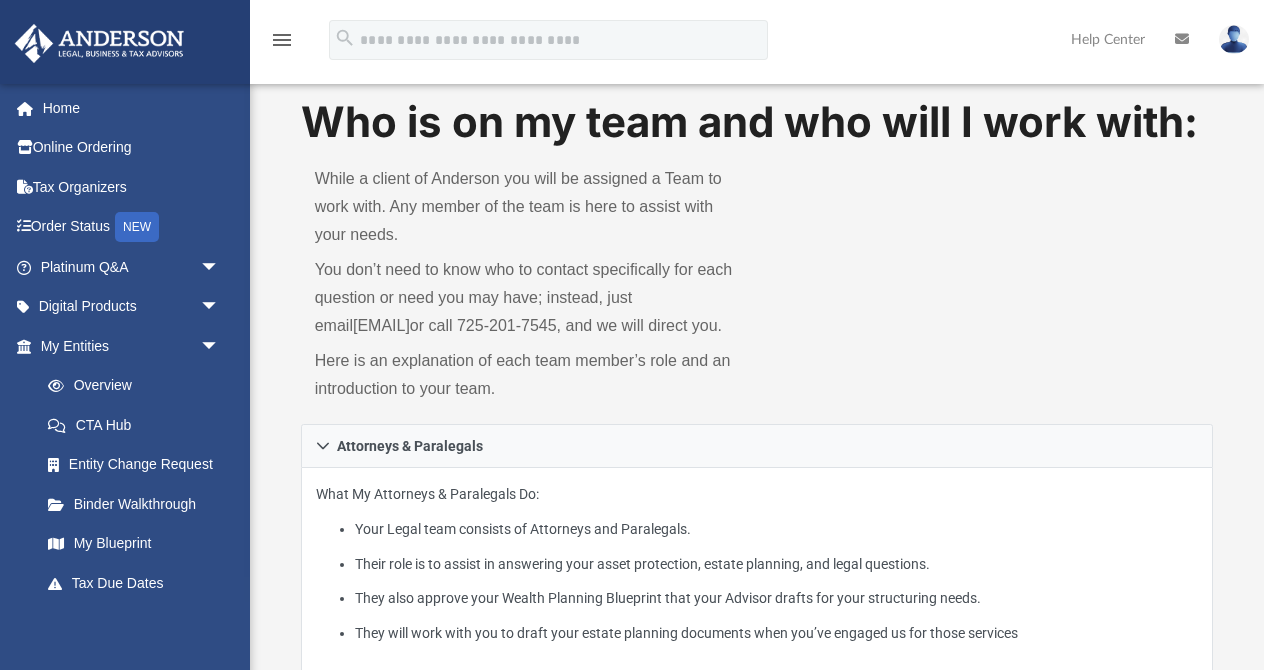 scroll, scrollTop: 53, scrollLeft: 0, axis: vertical 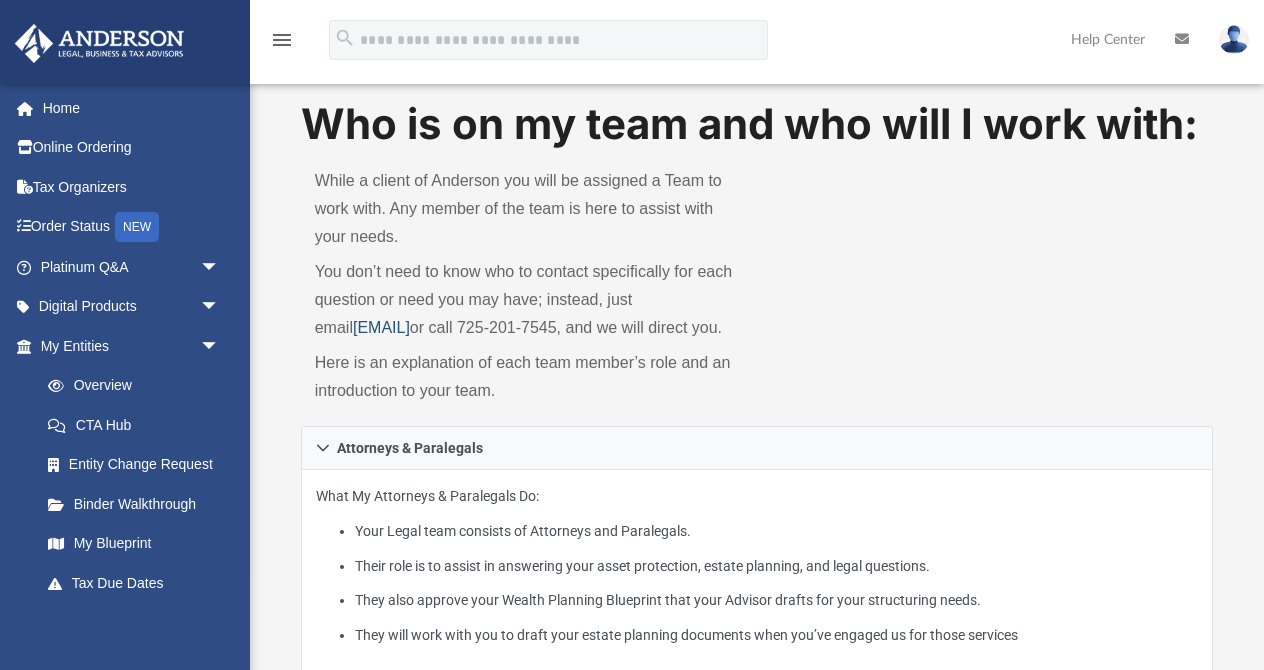 click on "myteam@andersonadvisors.com" at bounding box center [381, 327] 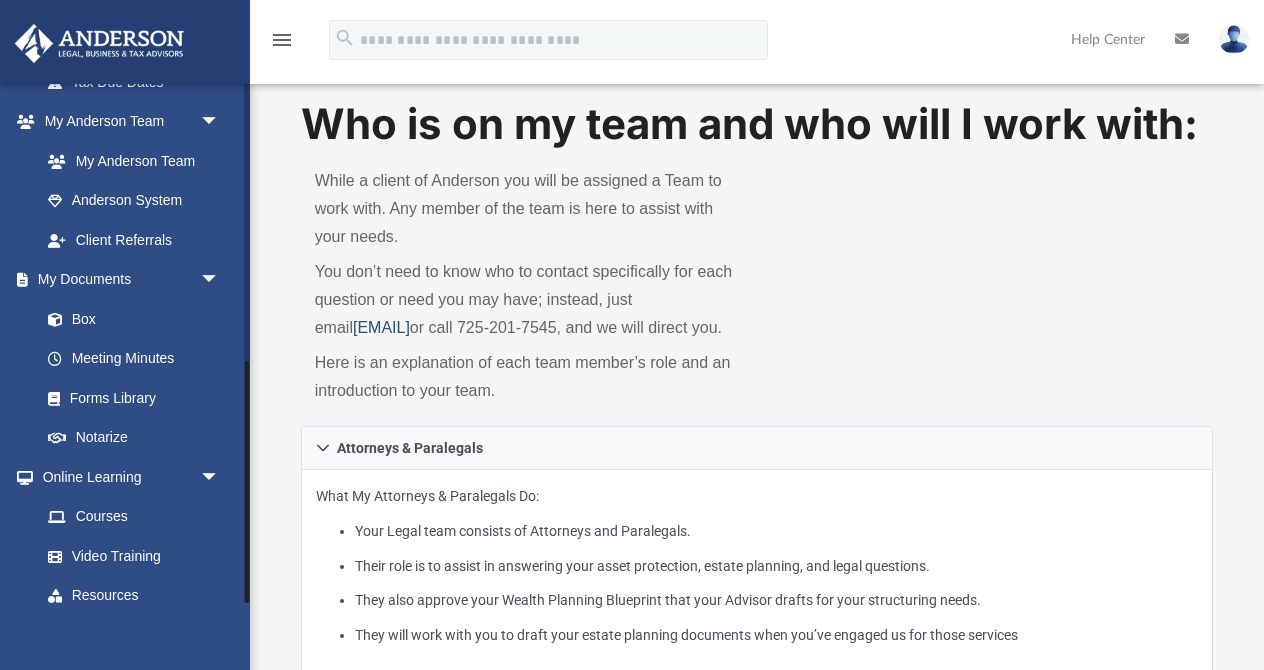 scroll, scrollTop: 597, scrollLeft: 0, axis: vertical 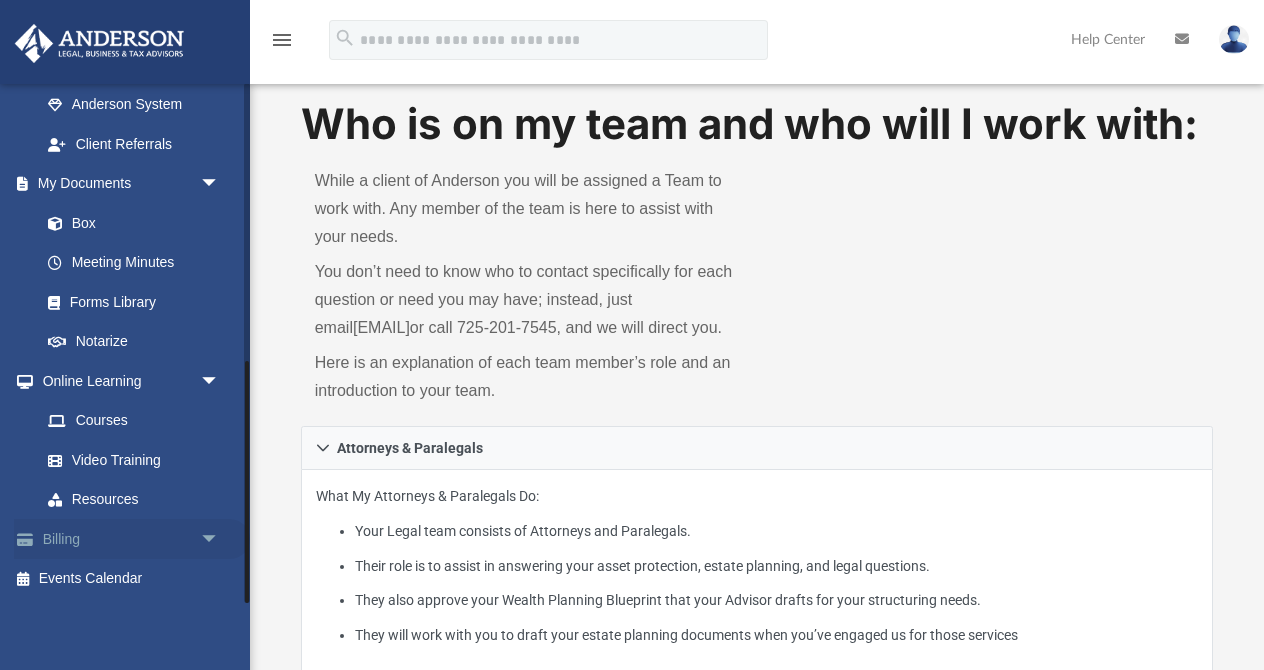 click on "Billing arrow_drop_down" at bounding box center [132, 539] 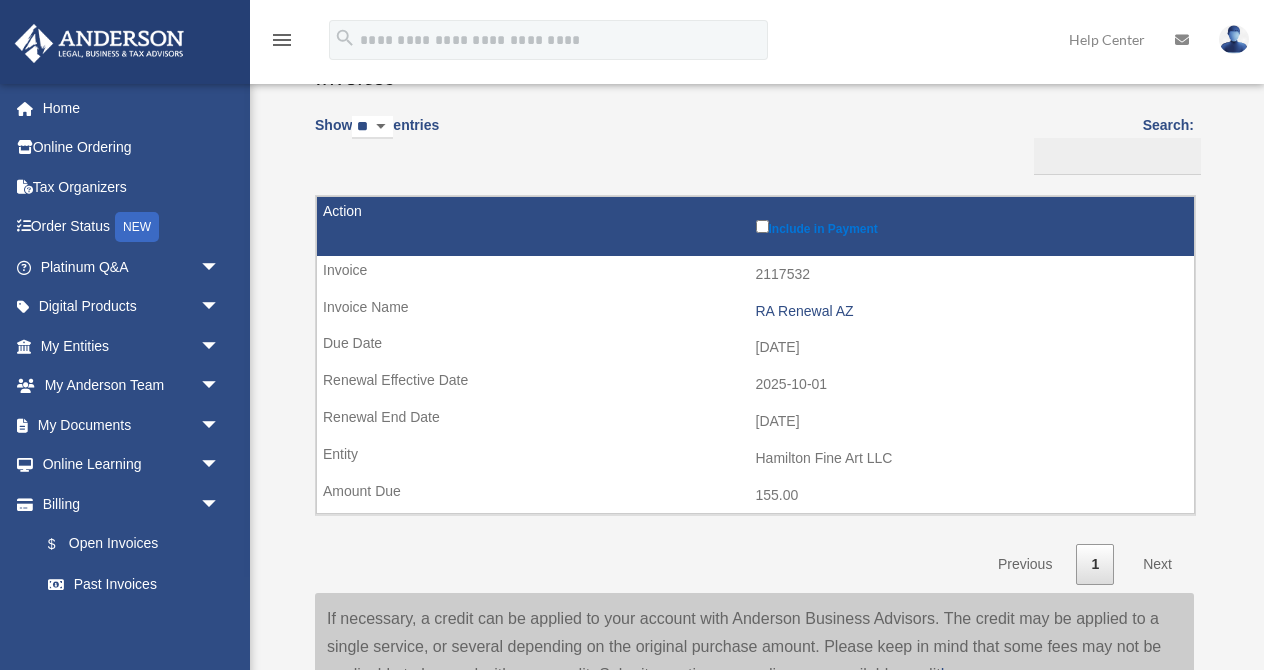 scroll, scrollTop: 187, scrollLeft: 0, axis: vertical 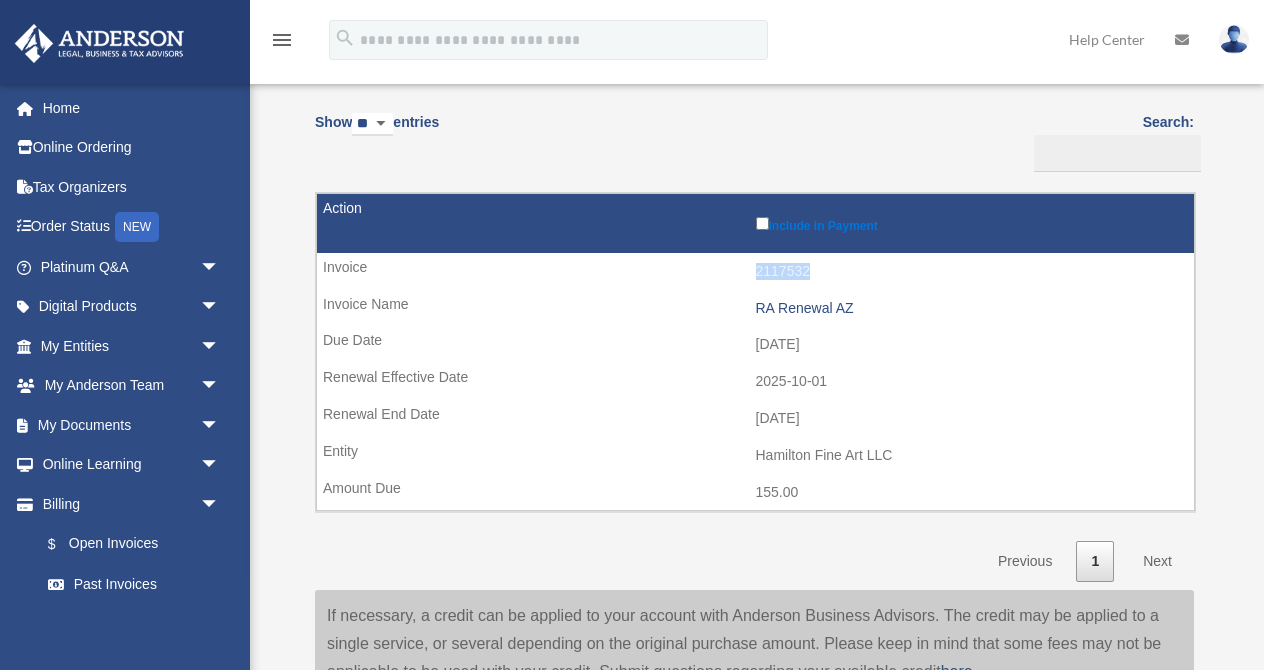 drag, startPoint x: 808, startPoint y: 264, endPoint x: 753, endPoint y: 270, distance: 55.326305 